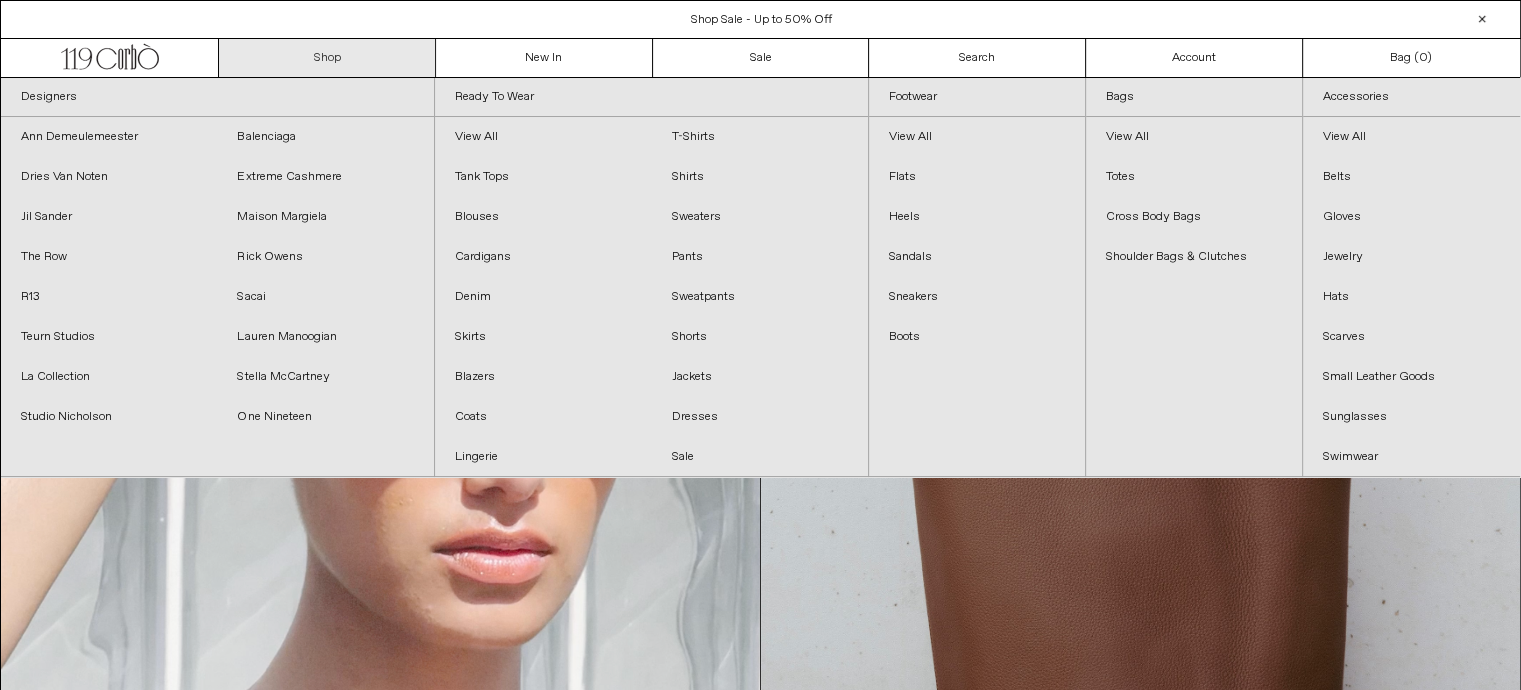 scroll, scrollTop: 0, scrollLeft: 0, axis: both 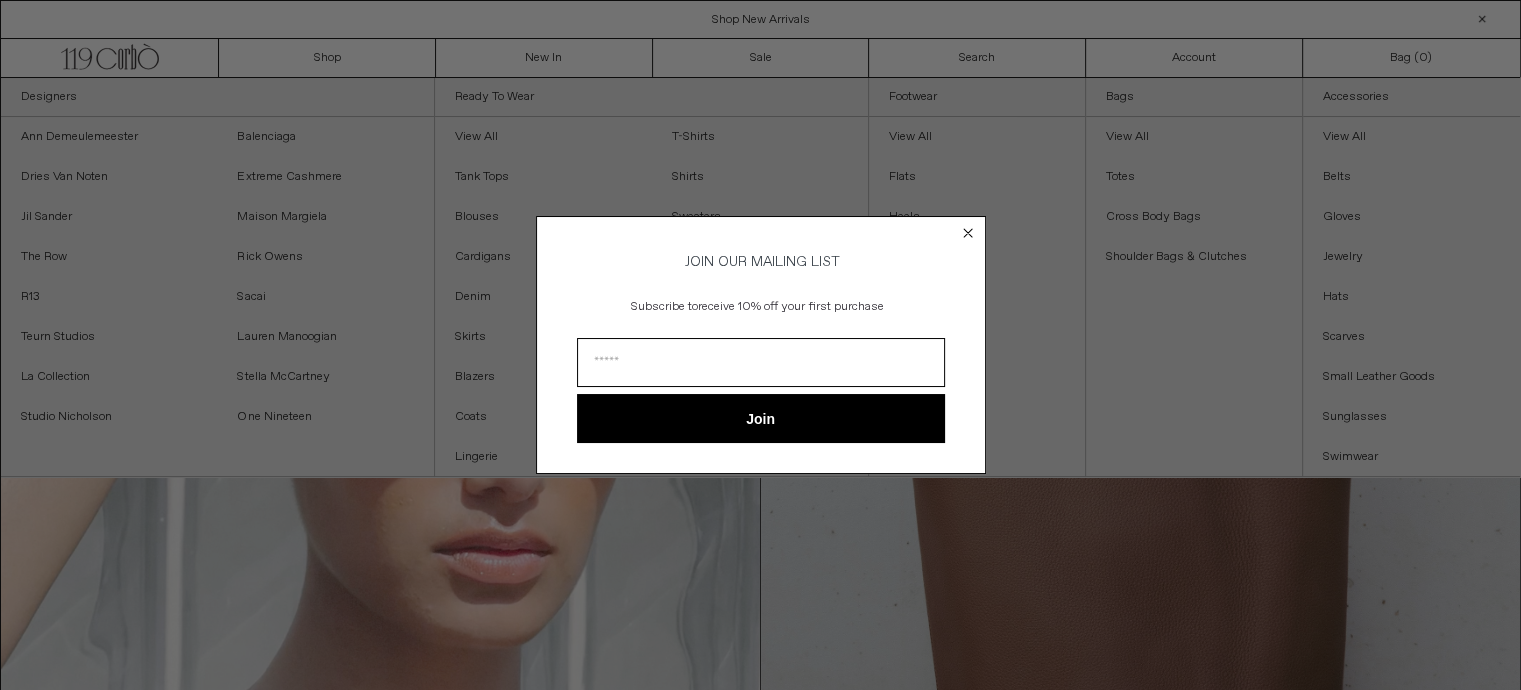 click 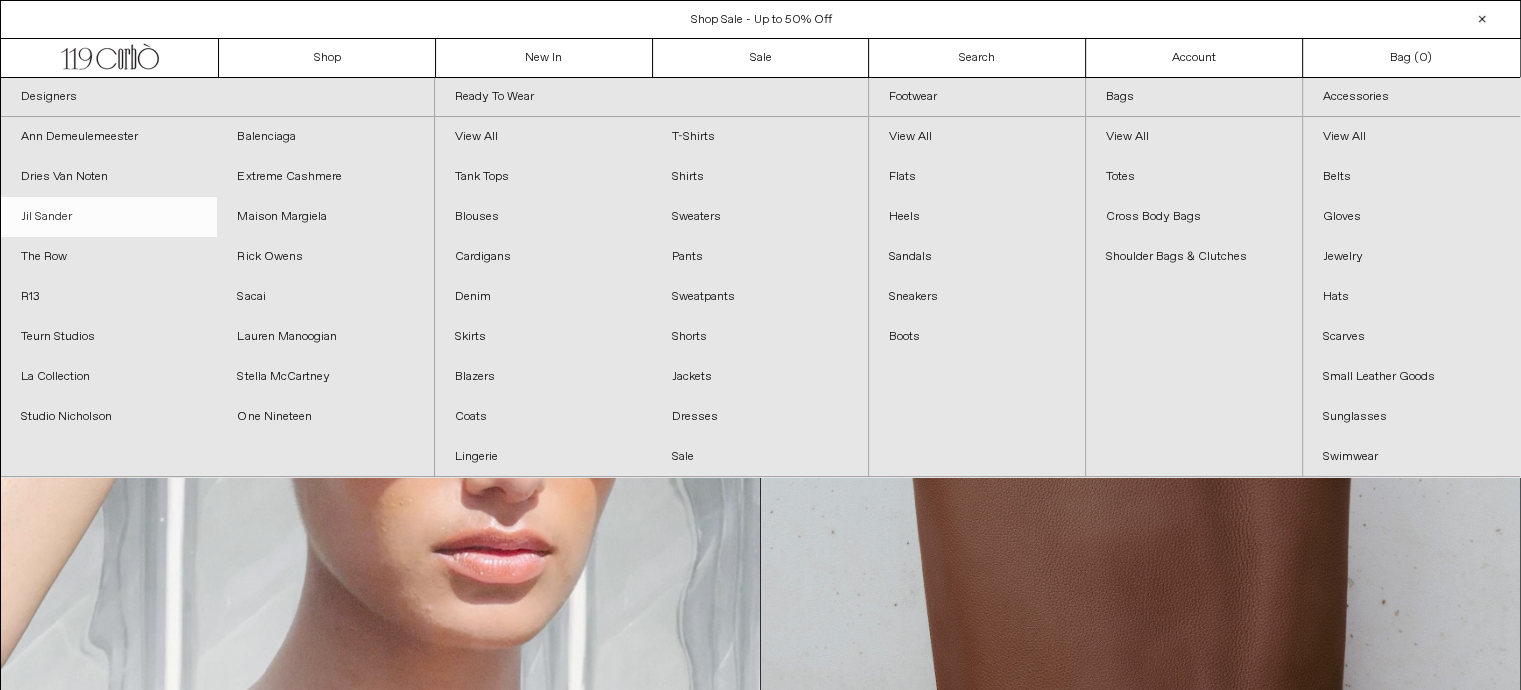 click on "Jil Sander" at bounding box center [109, 217] 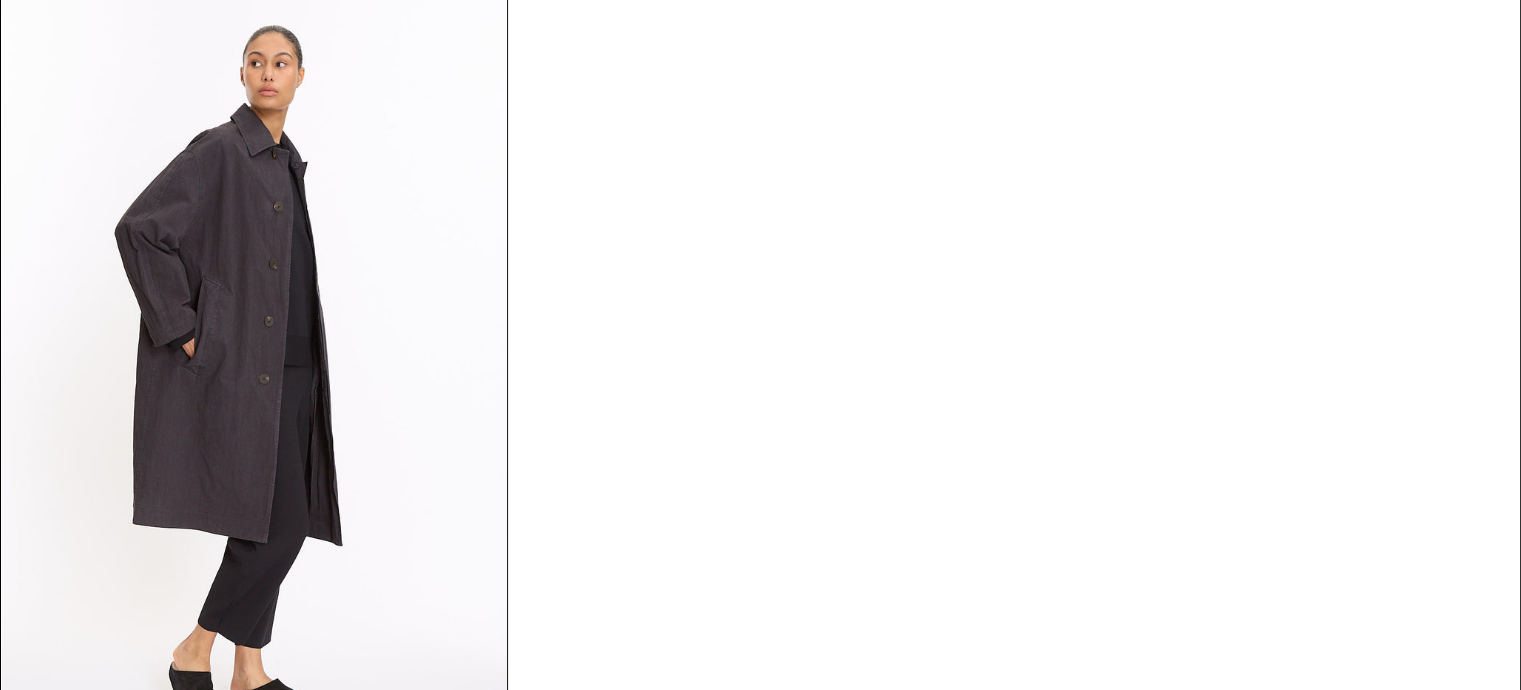scroll, scrollTop: 2718, scrollLeft: 0, axis: vertical 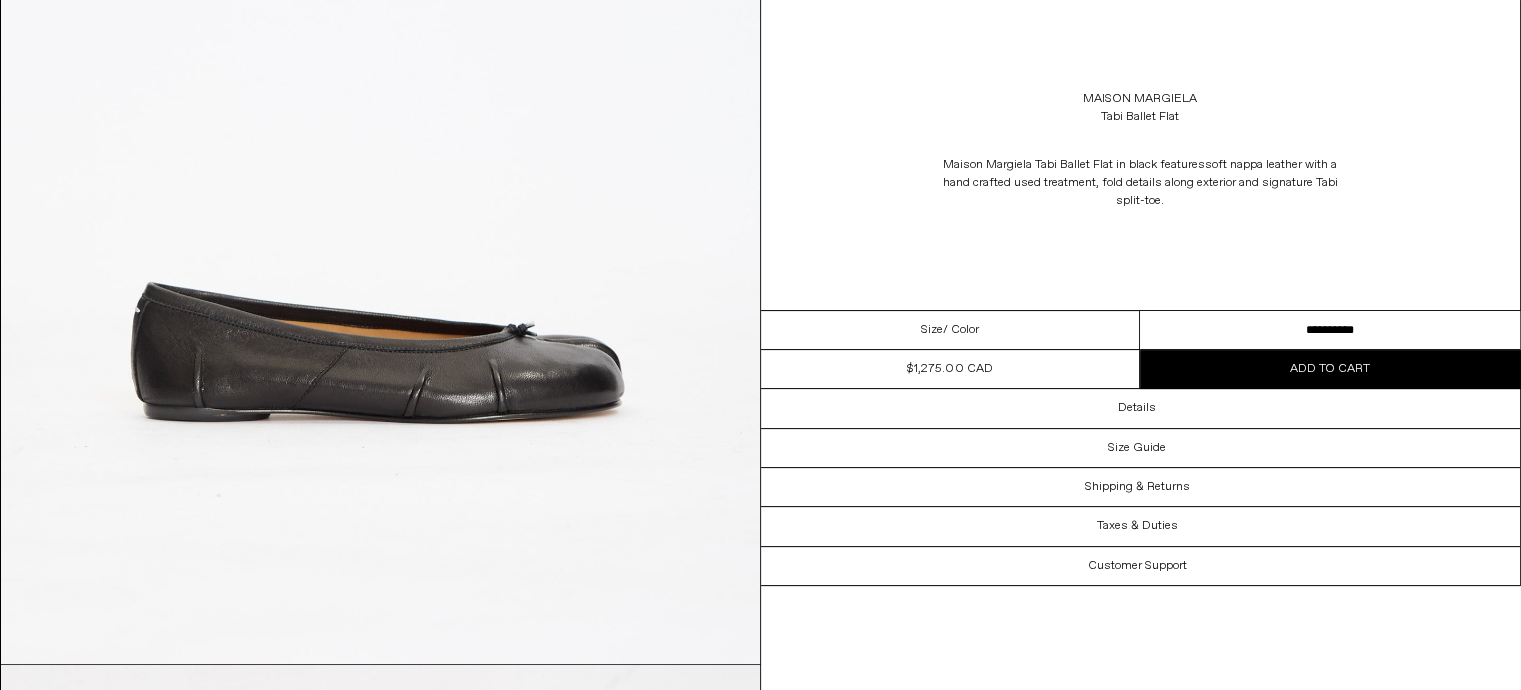 click on "**********" at bounding box center [1330, 330] 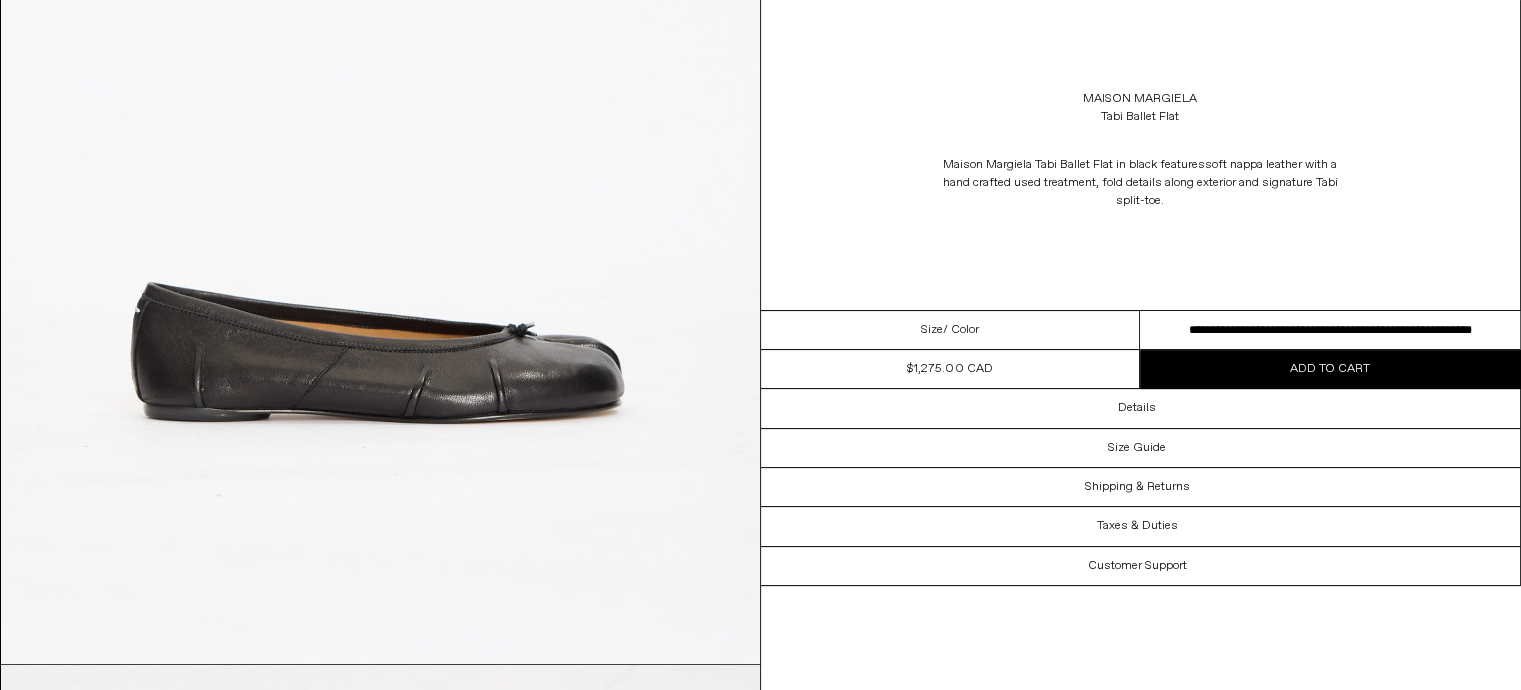 click on "**********" at bounding box center (1330, 330) 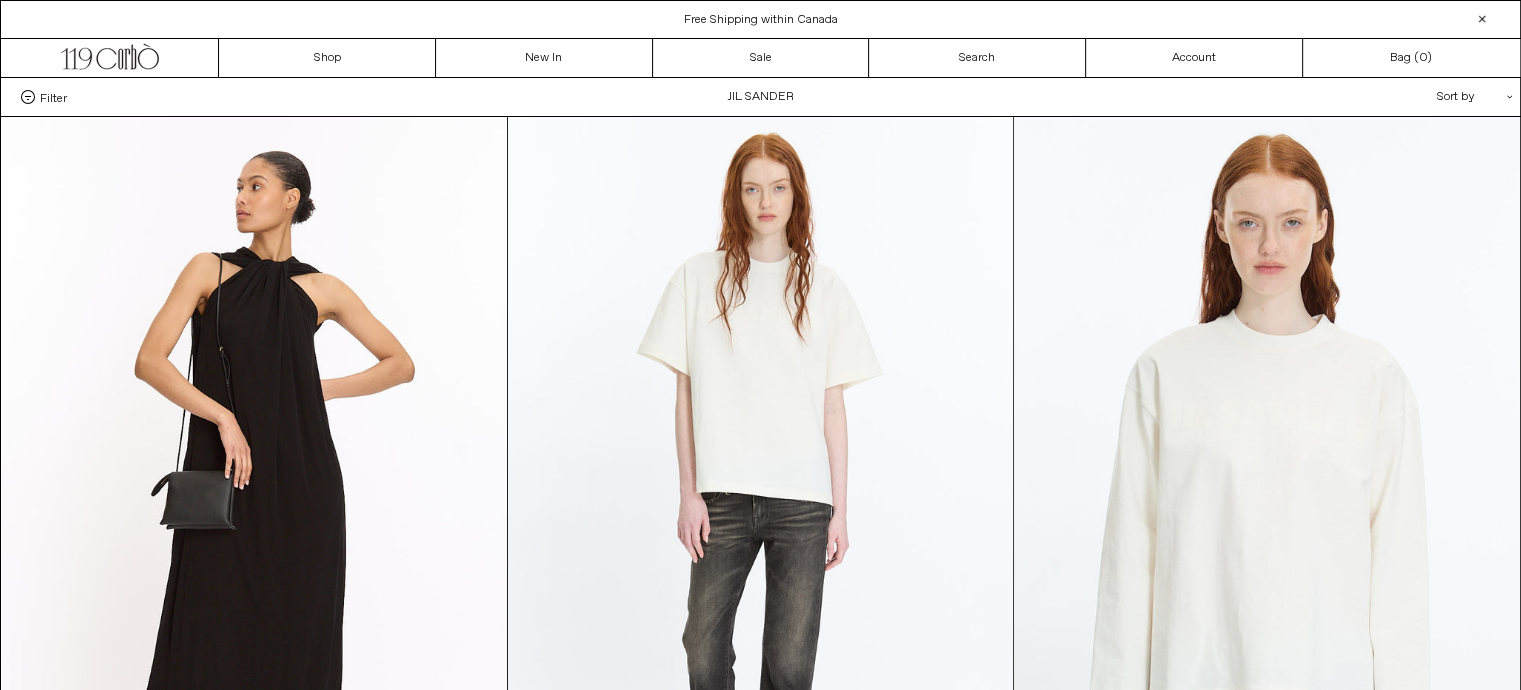 scroll, scrollTop: 0, scrollLeft: 0, axis: both 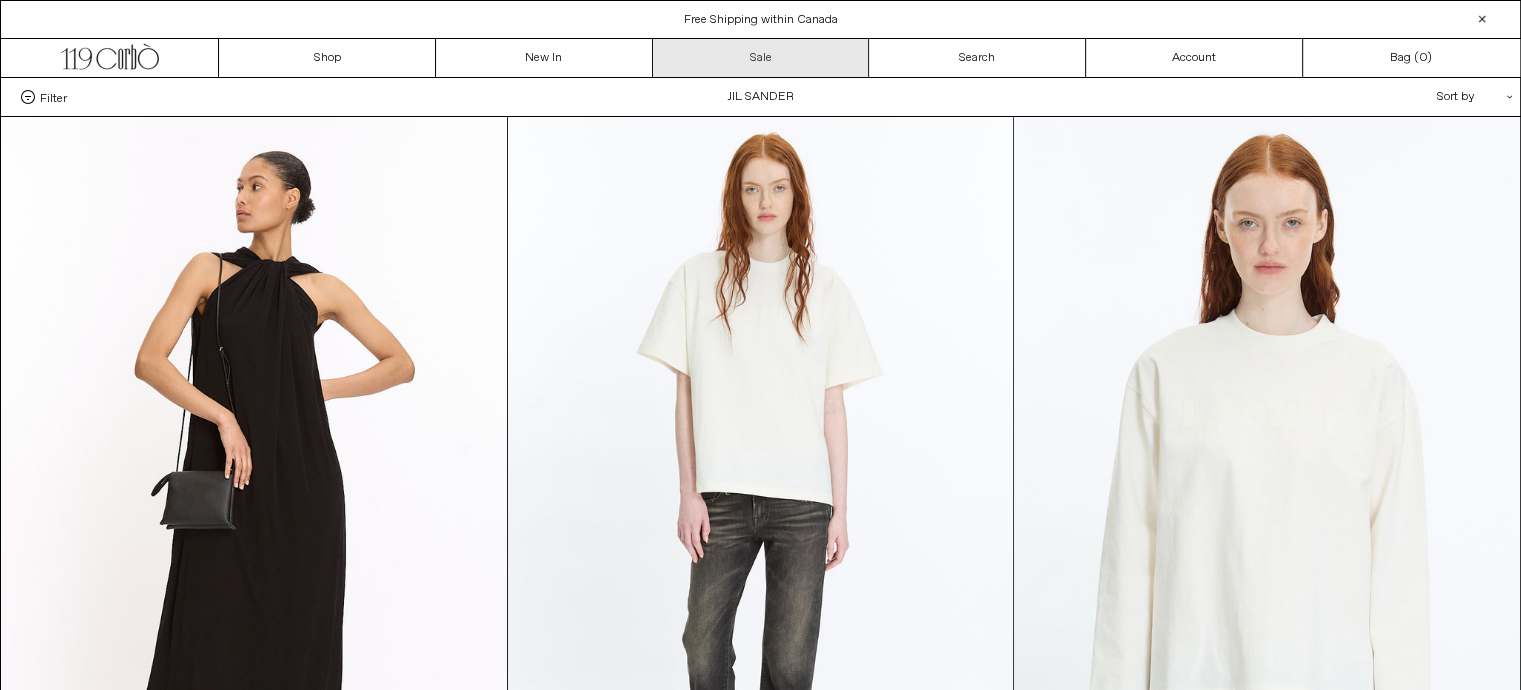 click on "Sale" at bounding box center (761, 58) 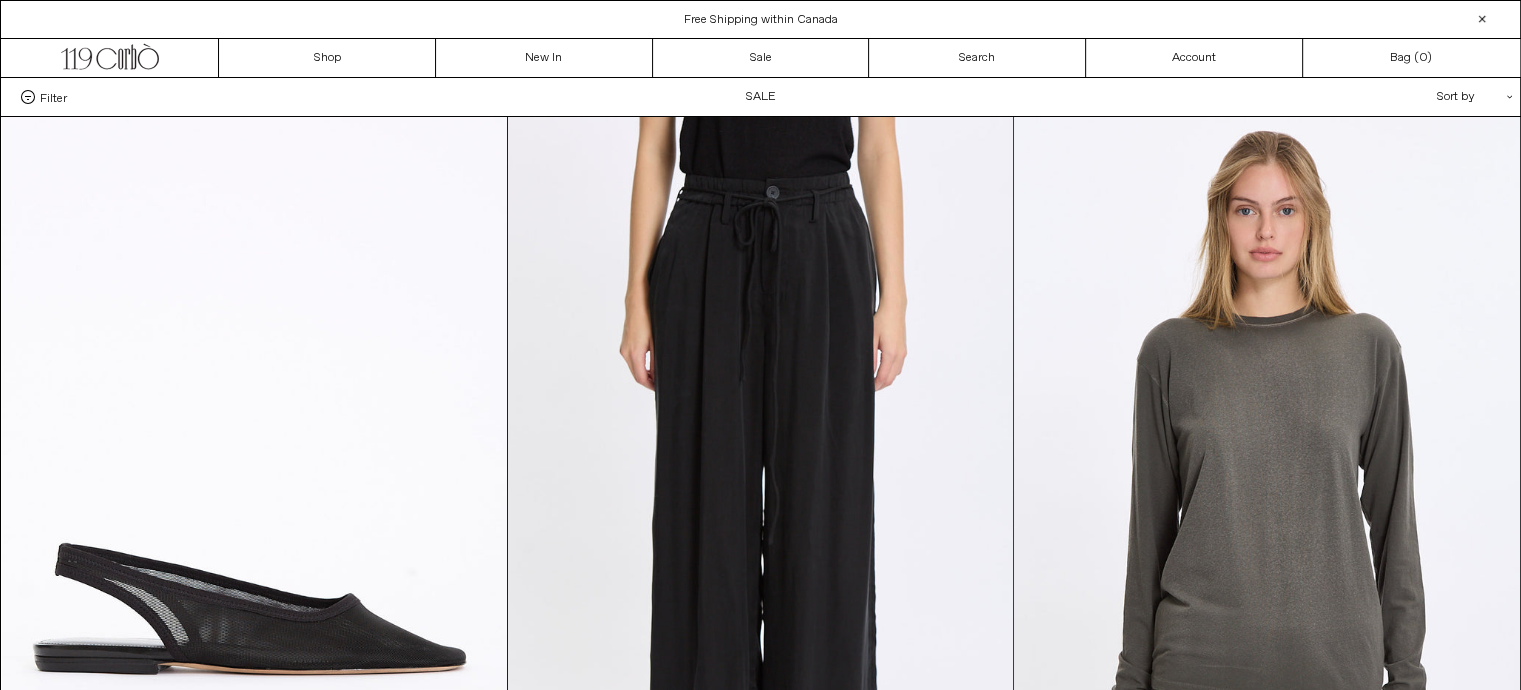 scroll, scrollTop: 0, scrollLeft: 0, axis: both 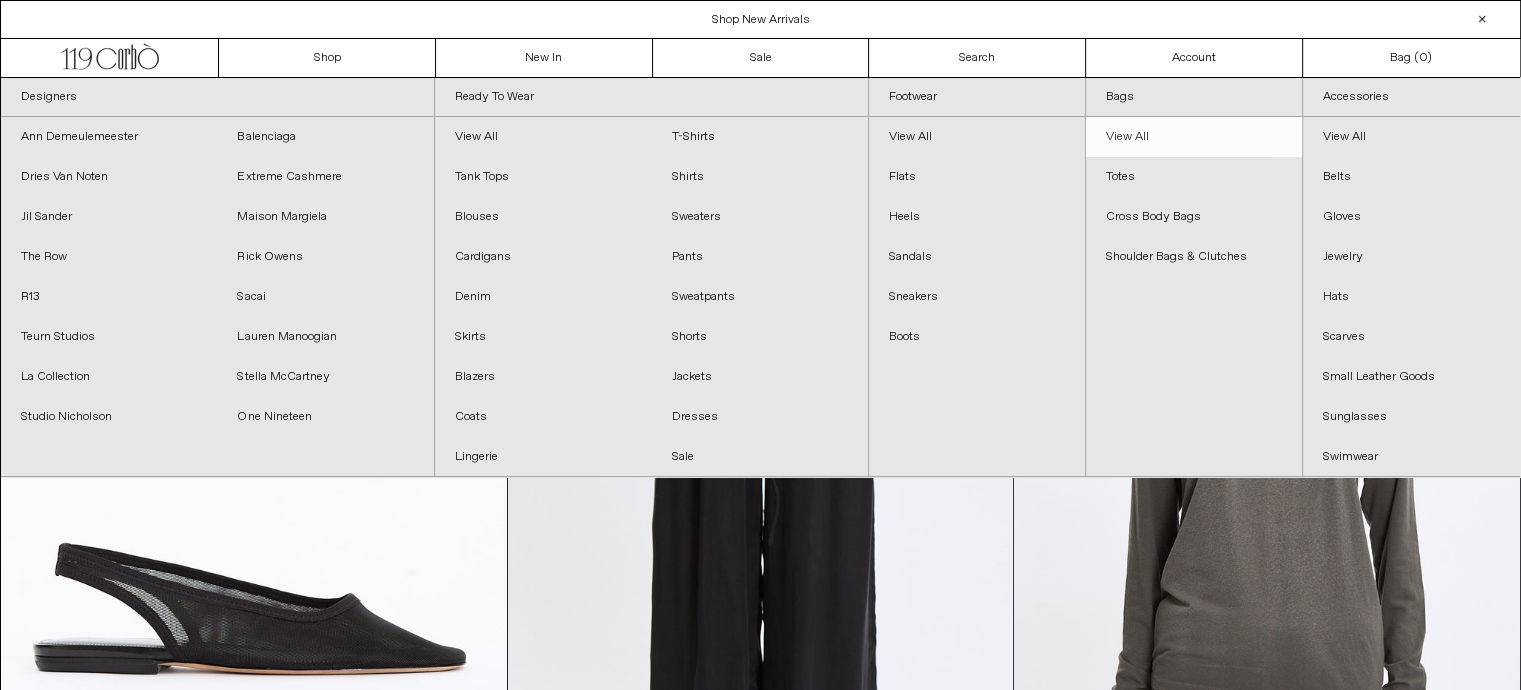 click on "View All" at bounding box center [1194, 137] 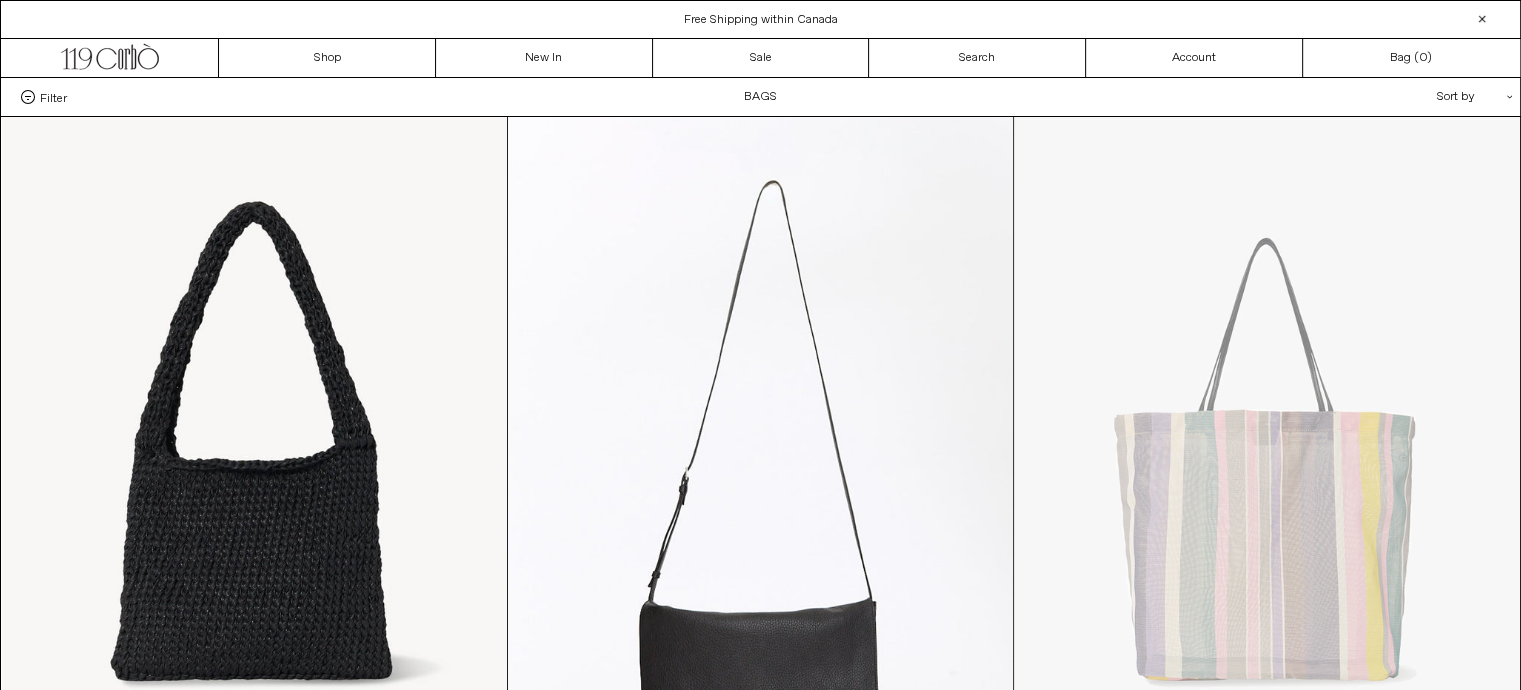 scroll, scrollTop: 0, scrollLeft: 0, axis: both 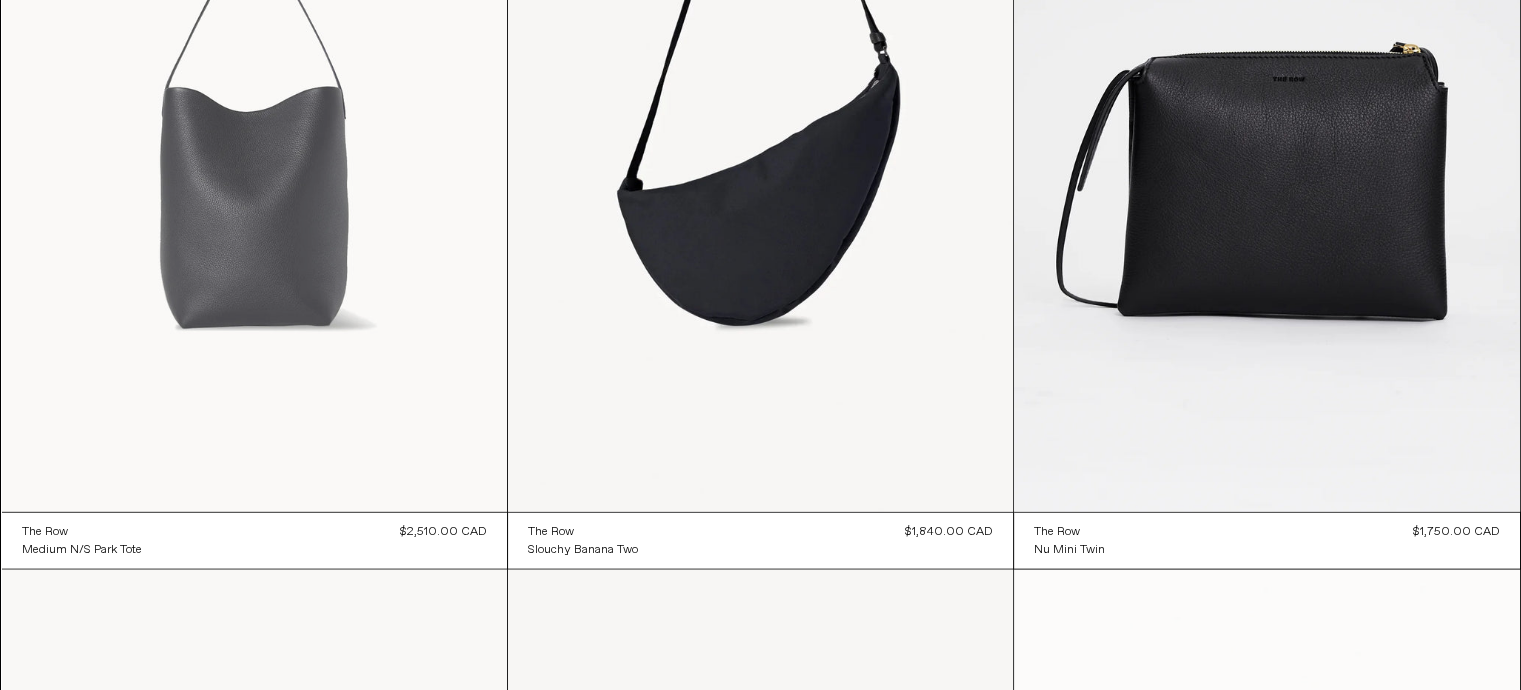 click at bounding box center [254, 133] 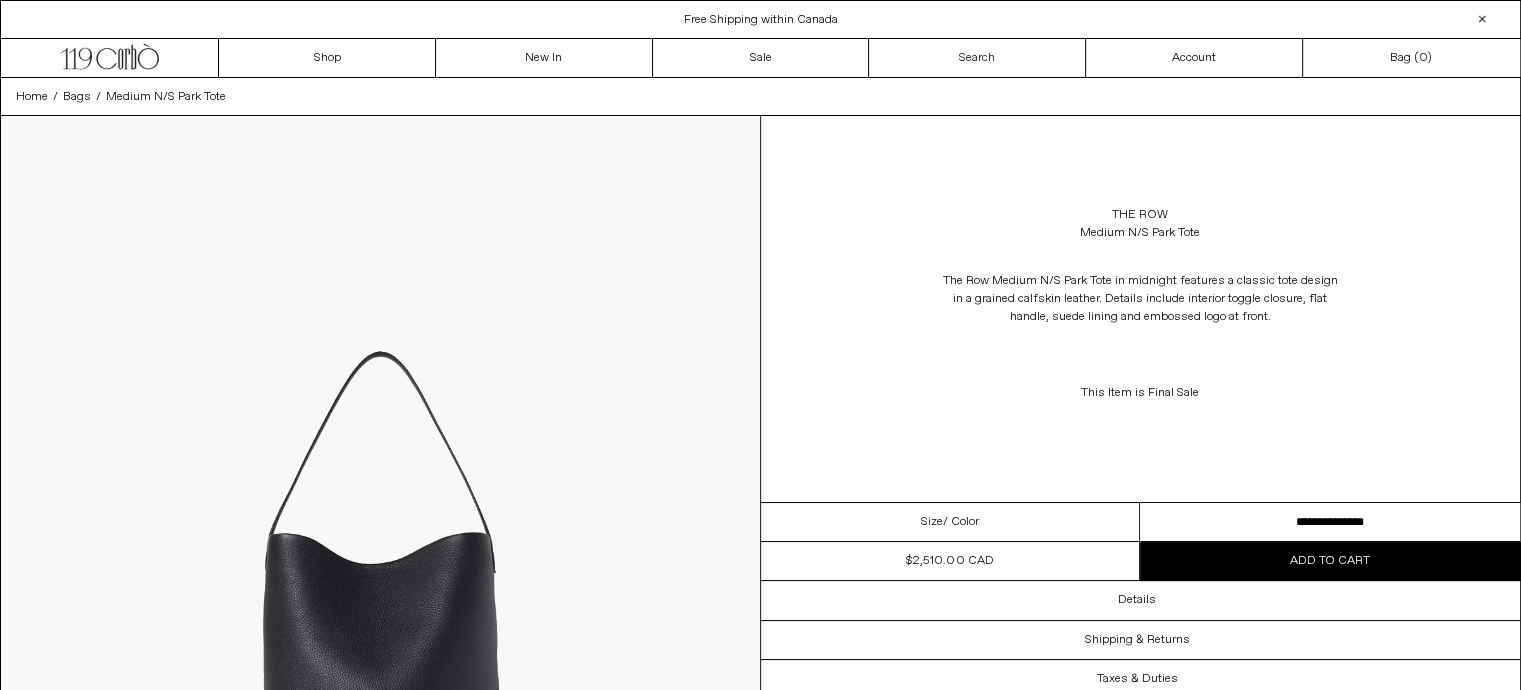 scroll, scrollTop: 0, scrollLeft: 0, axis: both 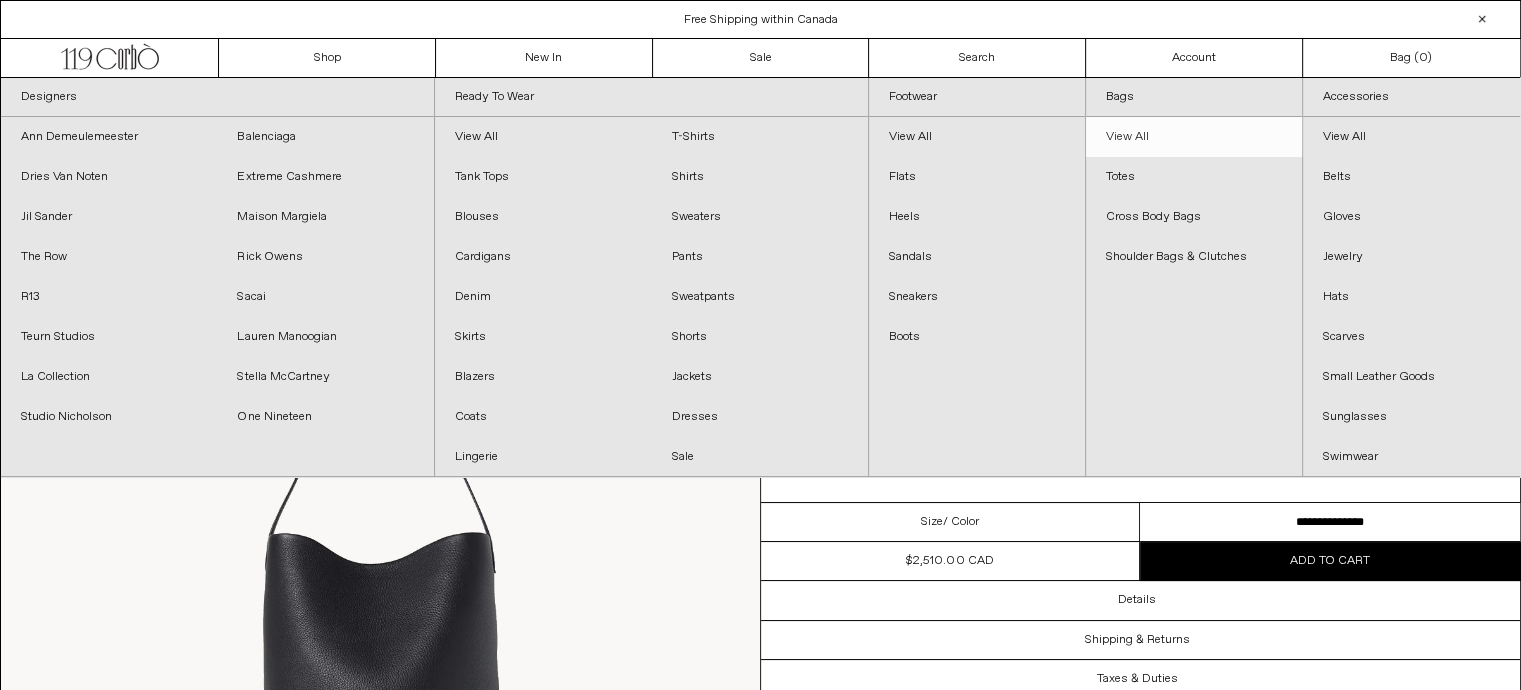 click on "View All" at bounding box center (1194, 137) 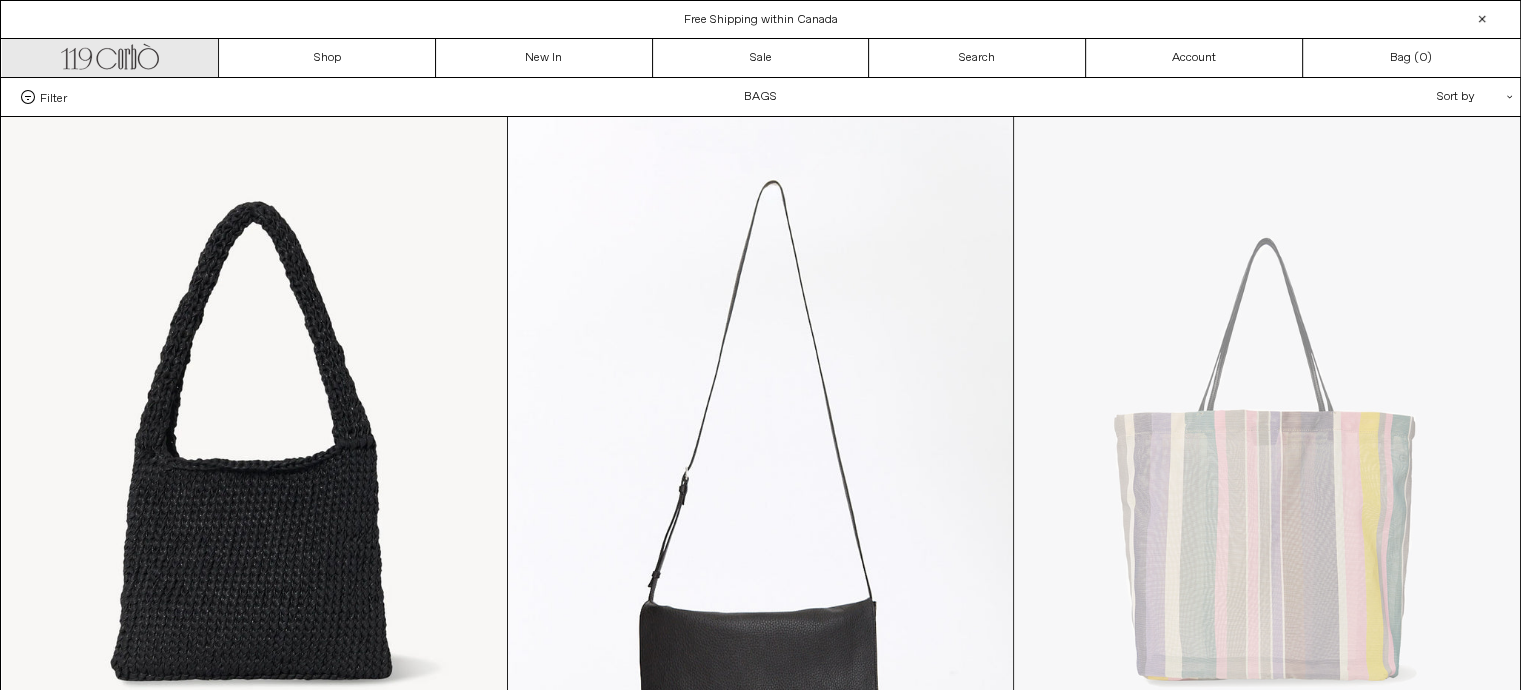 scroll, scrollTop: 0, scrollLeft: 0, axis: both 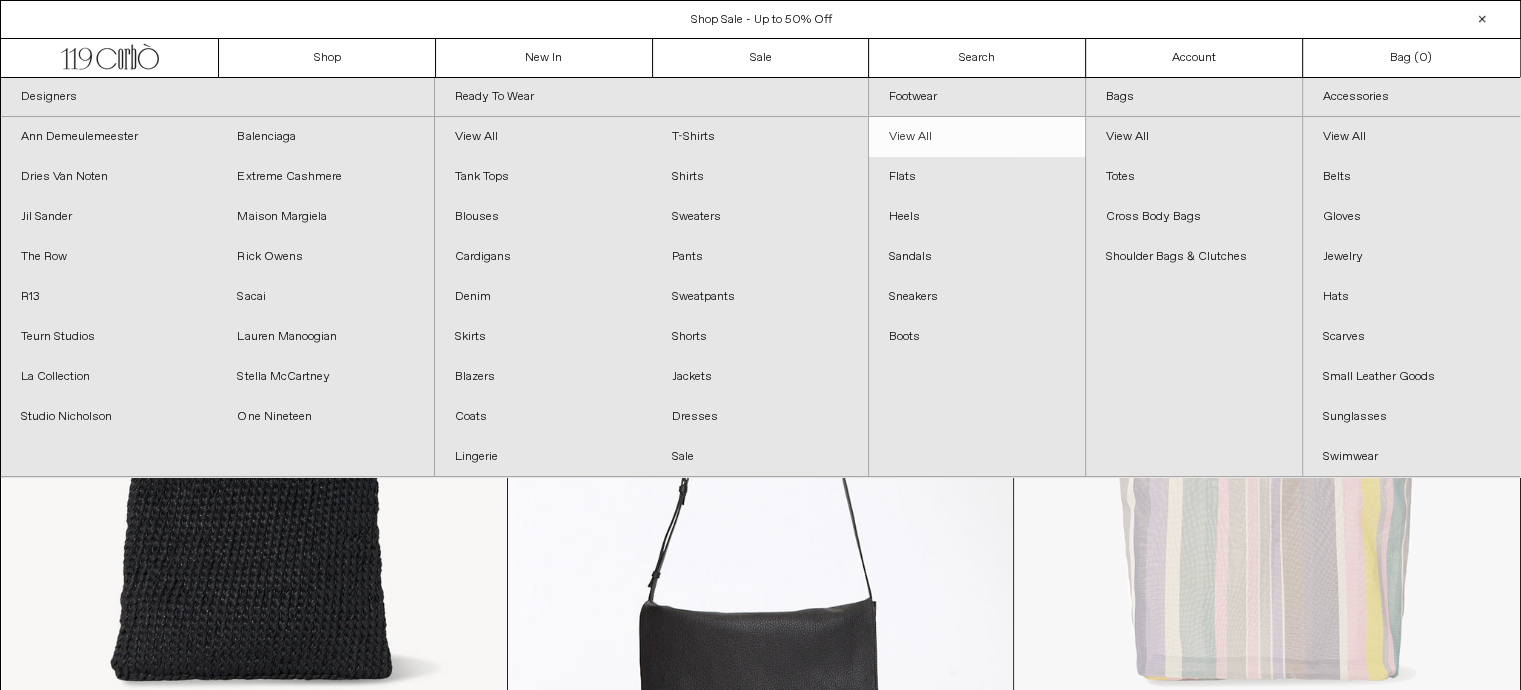 click on "View All" at bounding box center (977, 137) 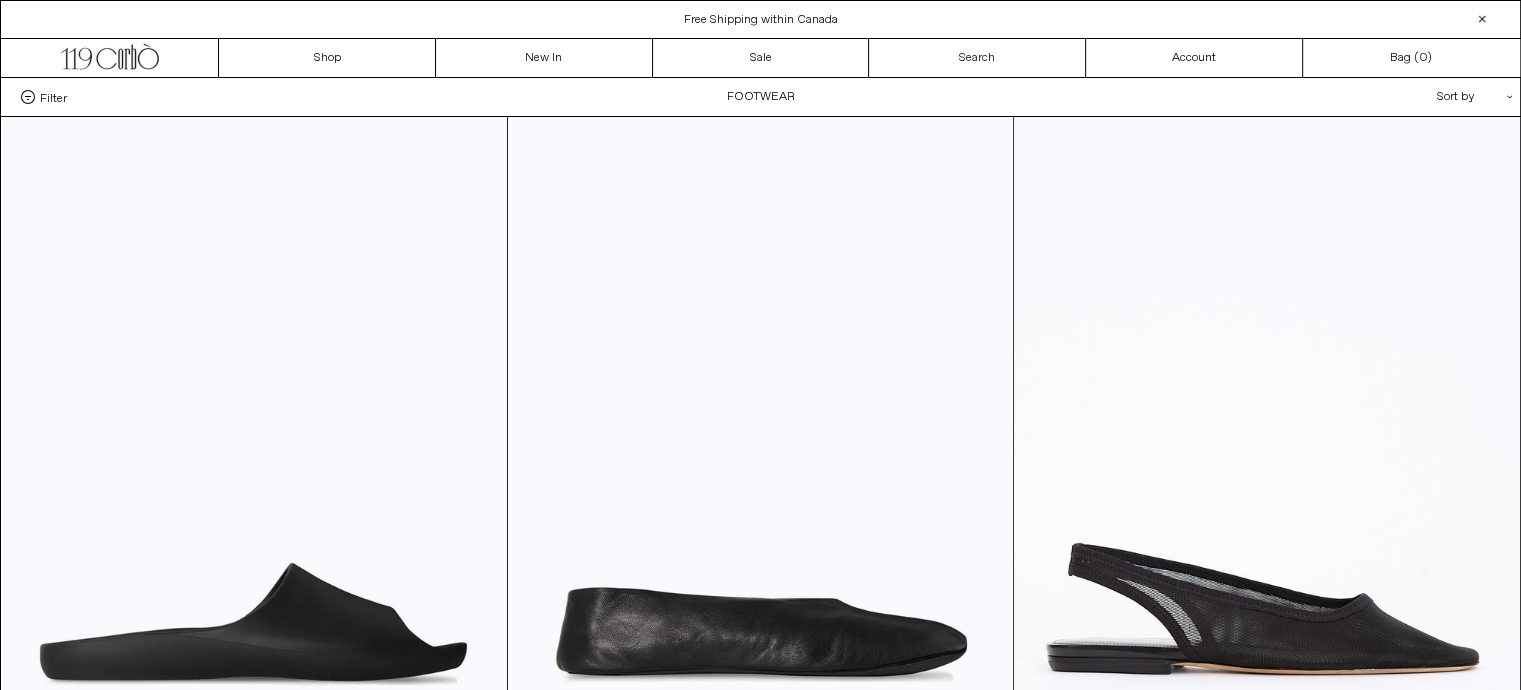 scroll, scrollTop: 0, scrollLeft: 0, axis: both 